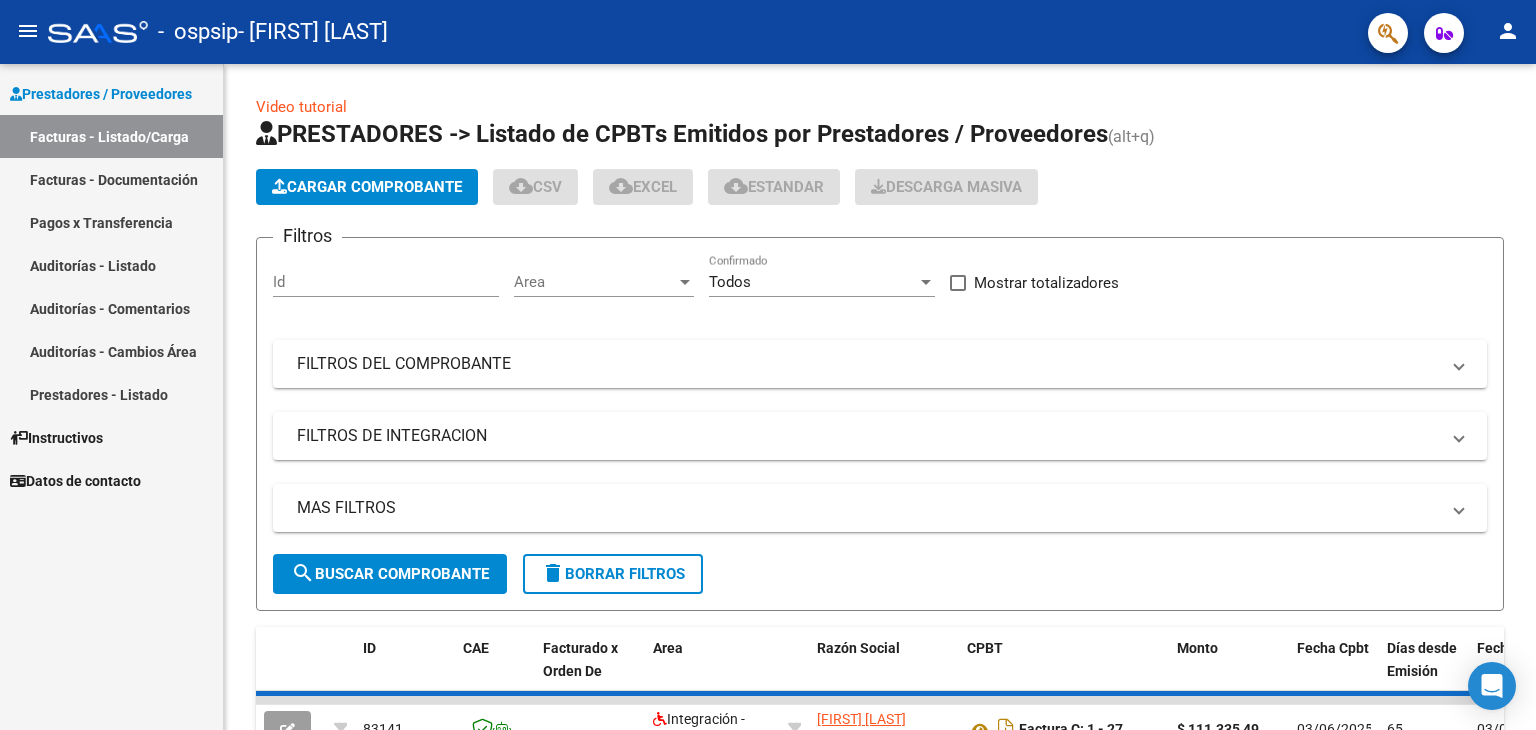 scroll, scrollTop: 0, scrollLeft: 0, axis: both 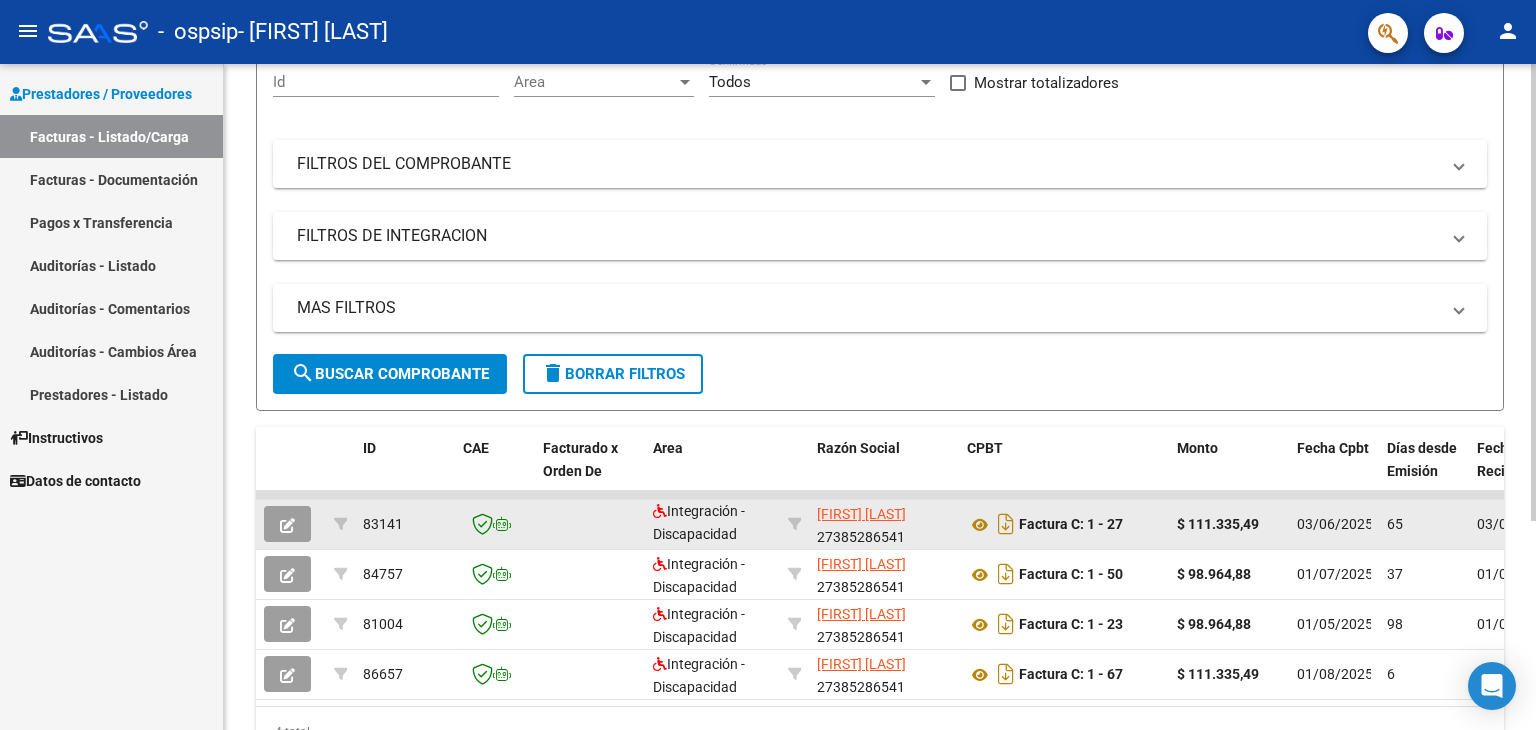 click 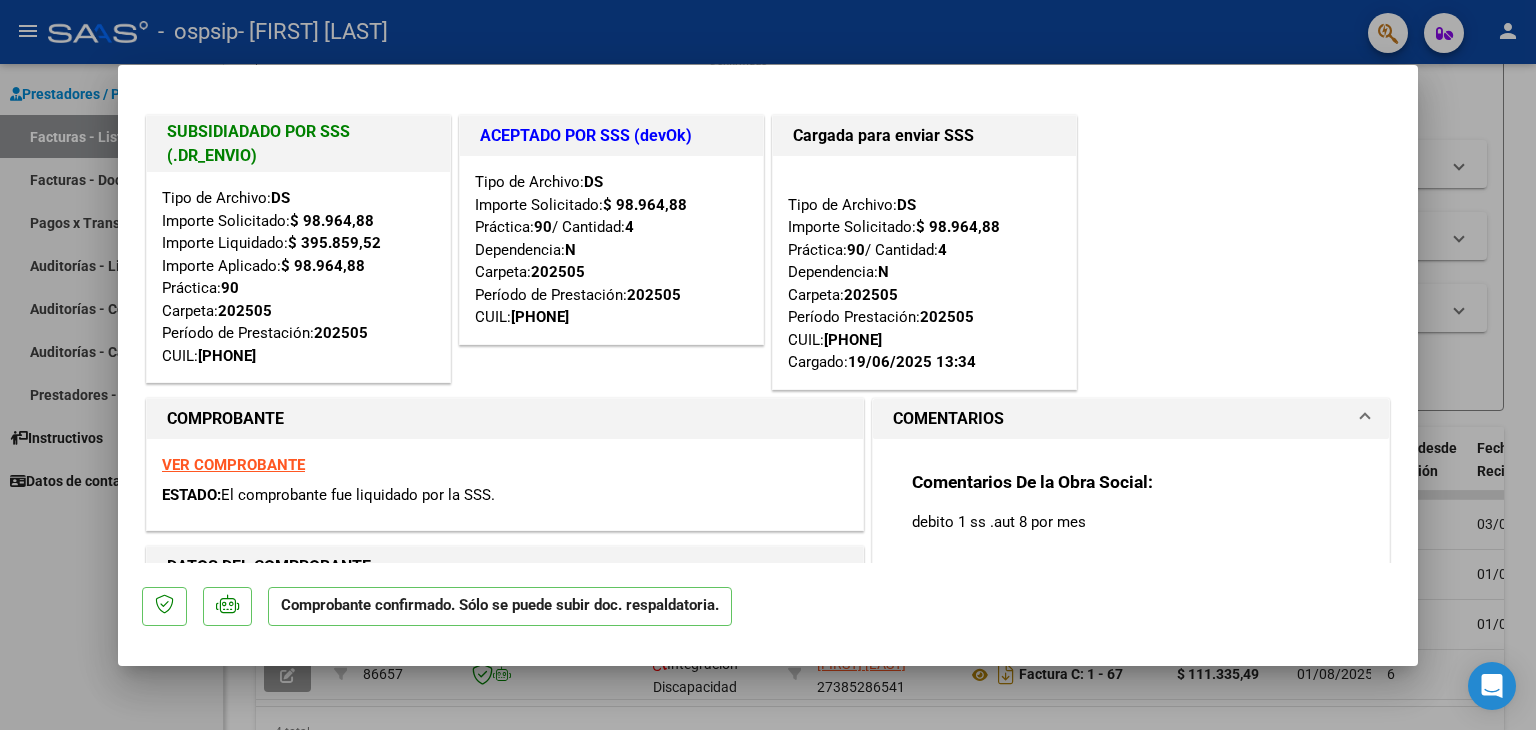 click at bounding box center [768, 365] 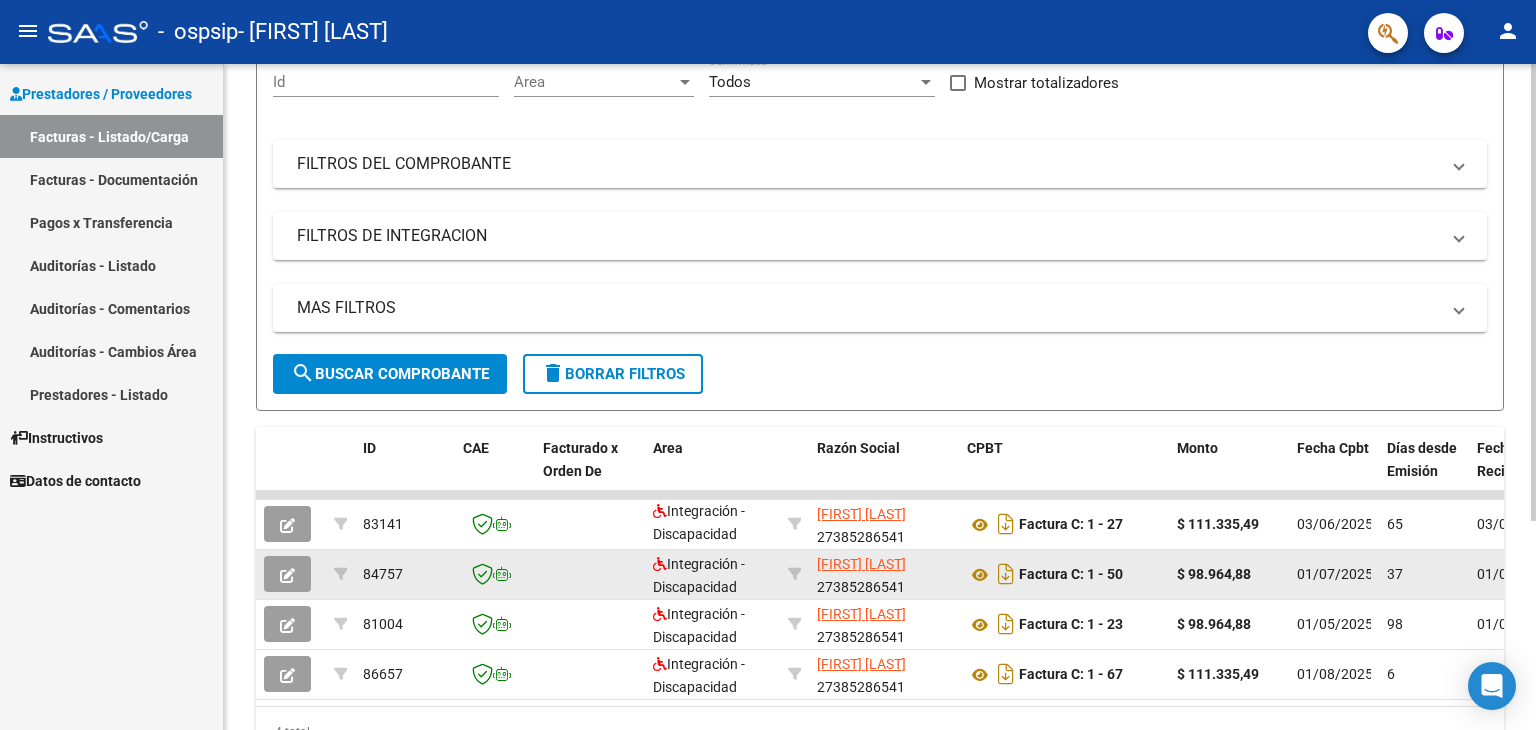 click 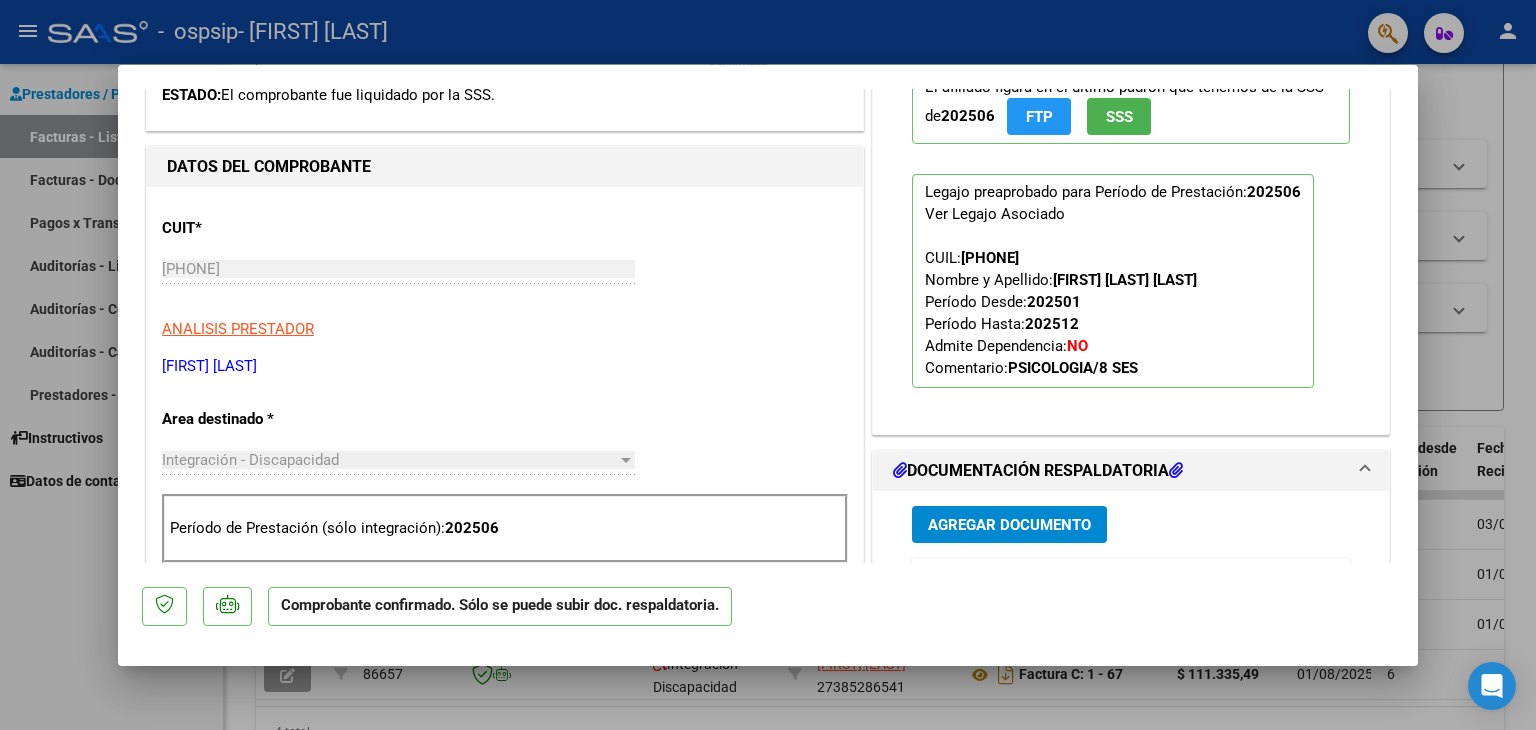scroll, scrollTop: 0, scrollLeft: 0, axis: both 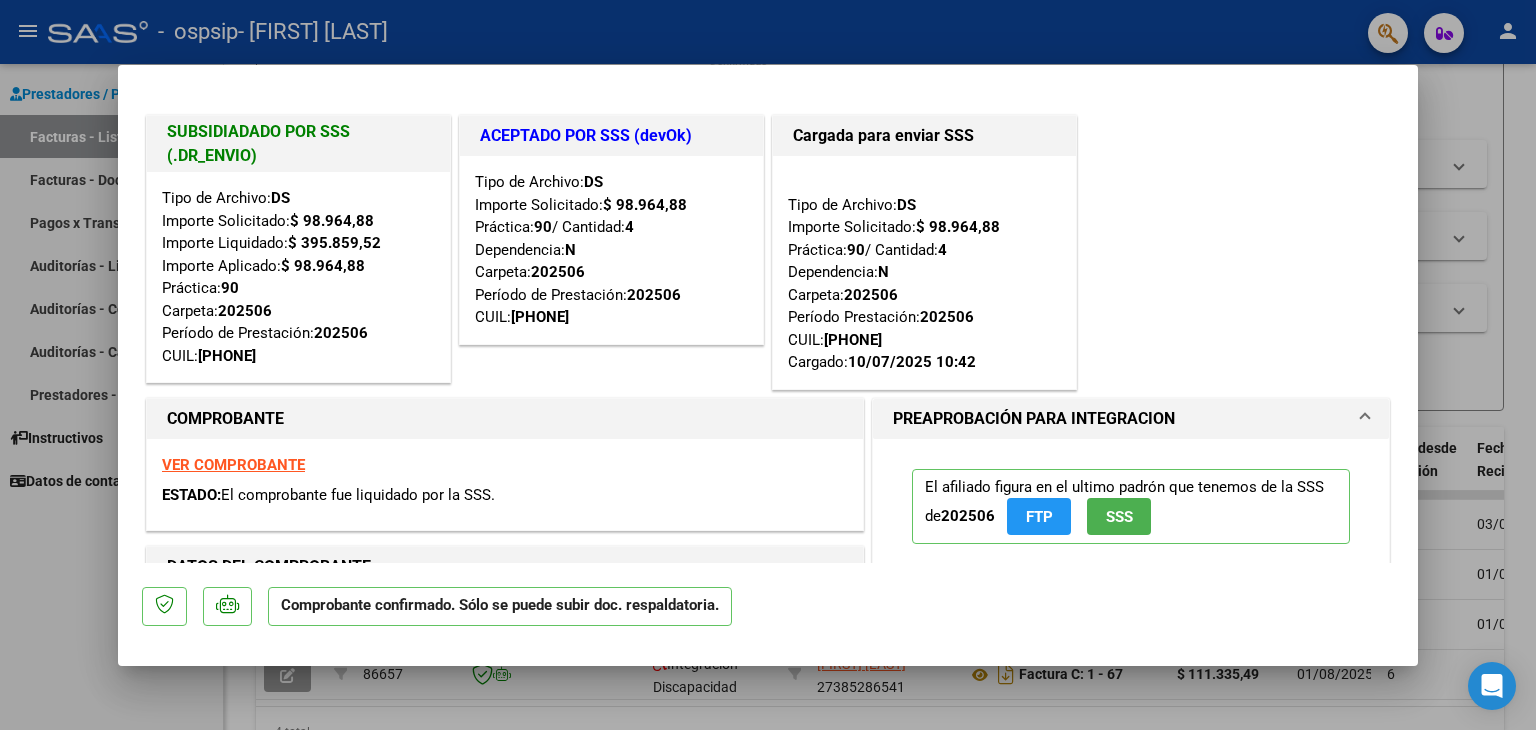 click at bounding box center [768, 365] 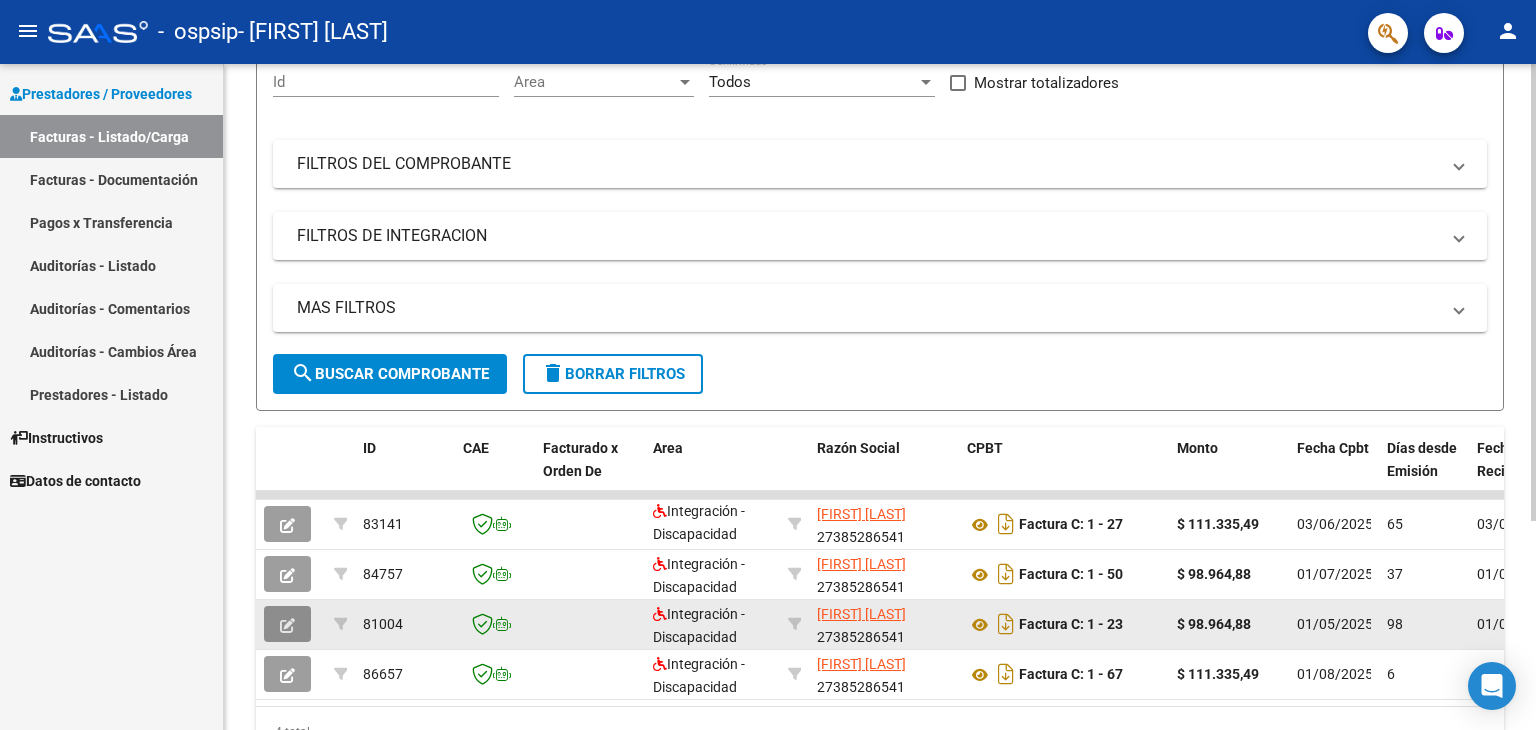 click 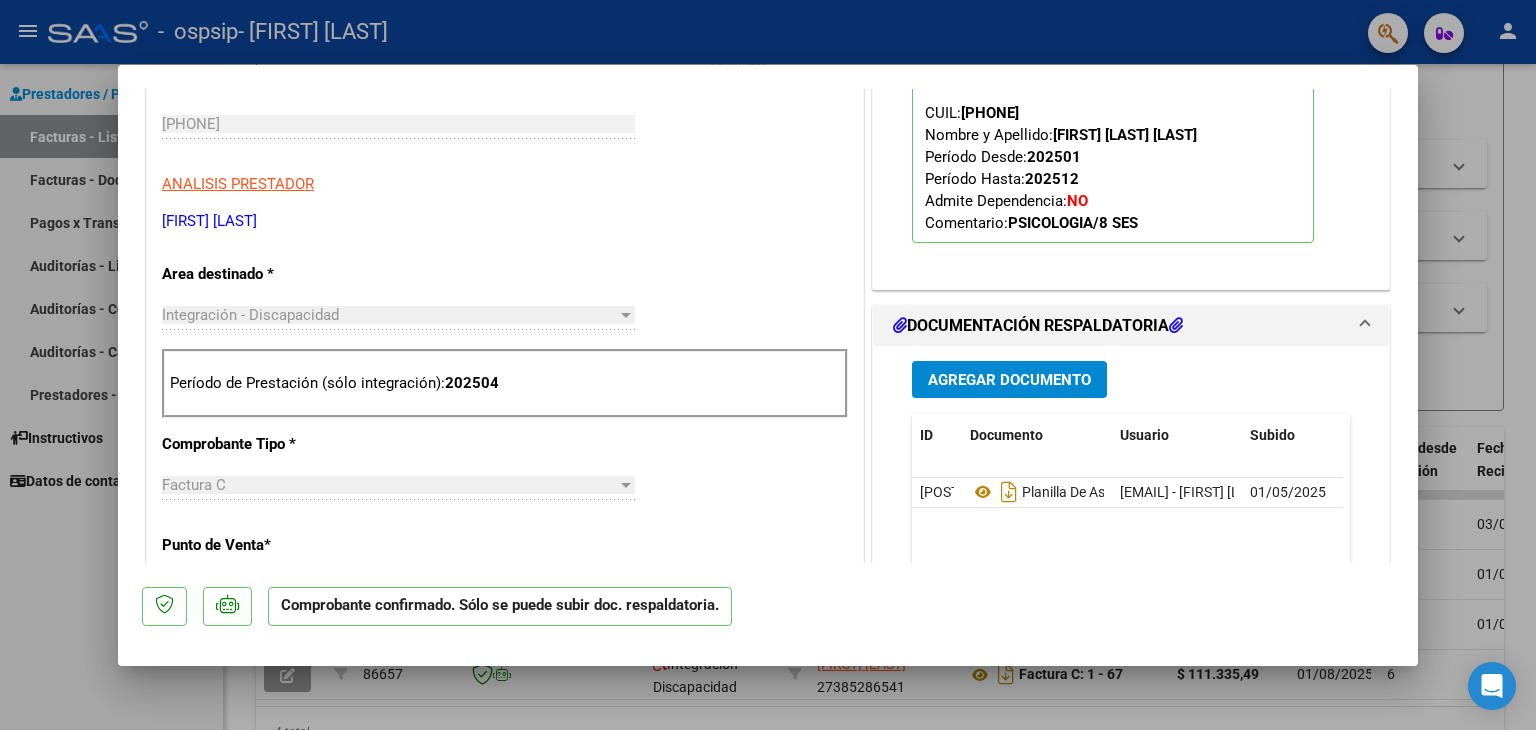 scroll, scrollTop: 500, scrollLeft: 0, axis: vertical 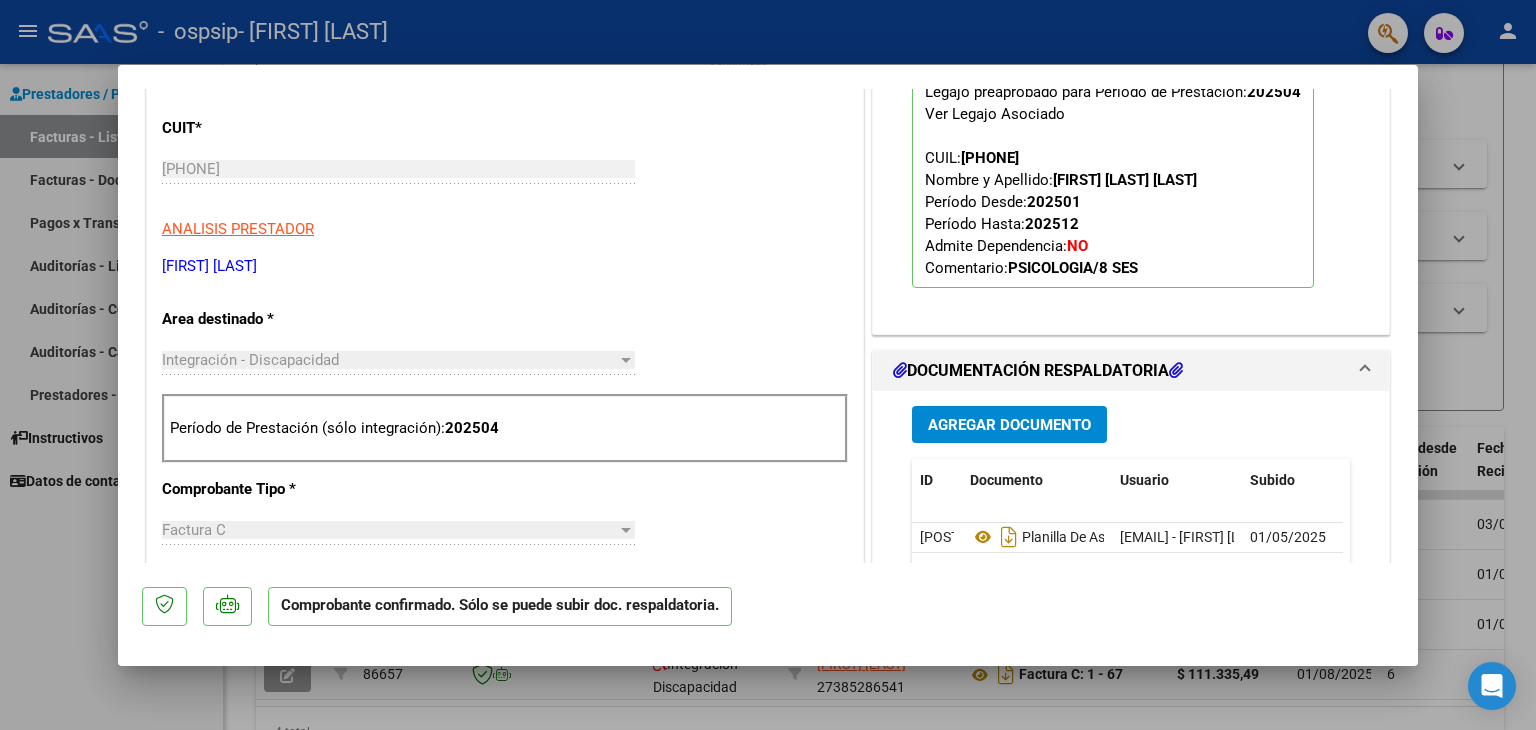 click at bounding box center (768, 365) 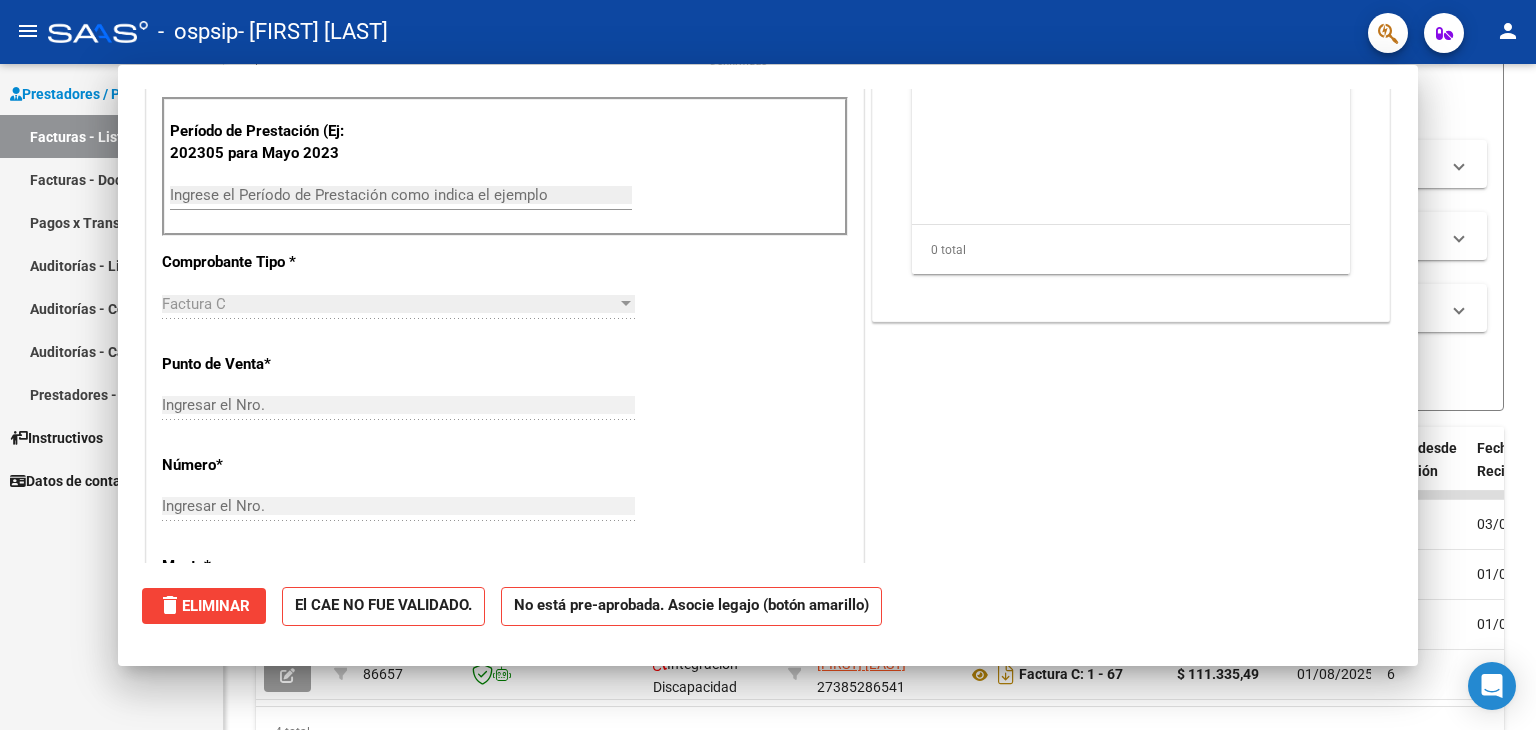 scroll, scrollTop: 240, scrollLeft: 0, axis: vertical 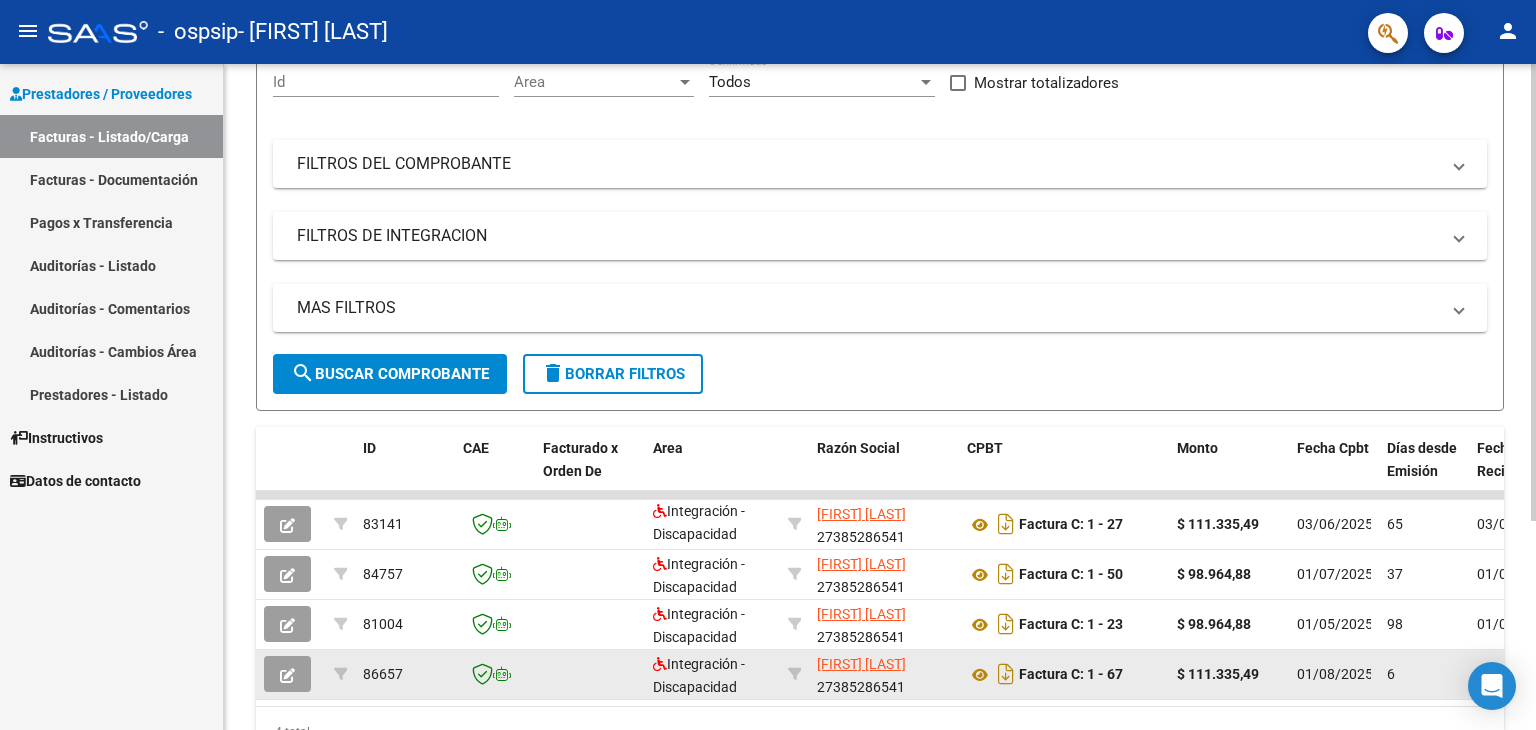 click 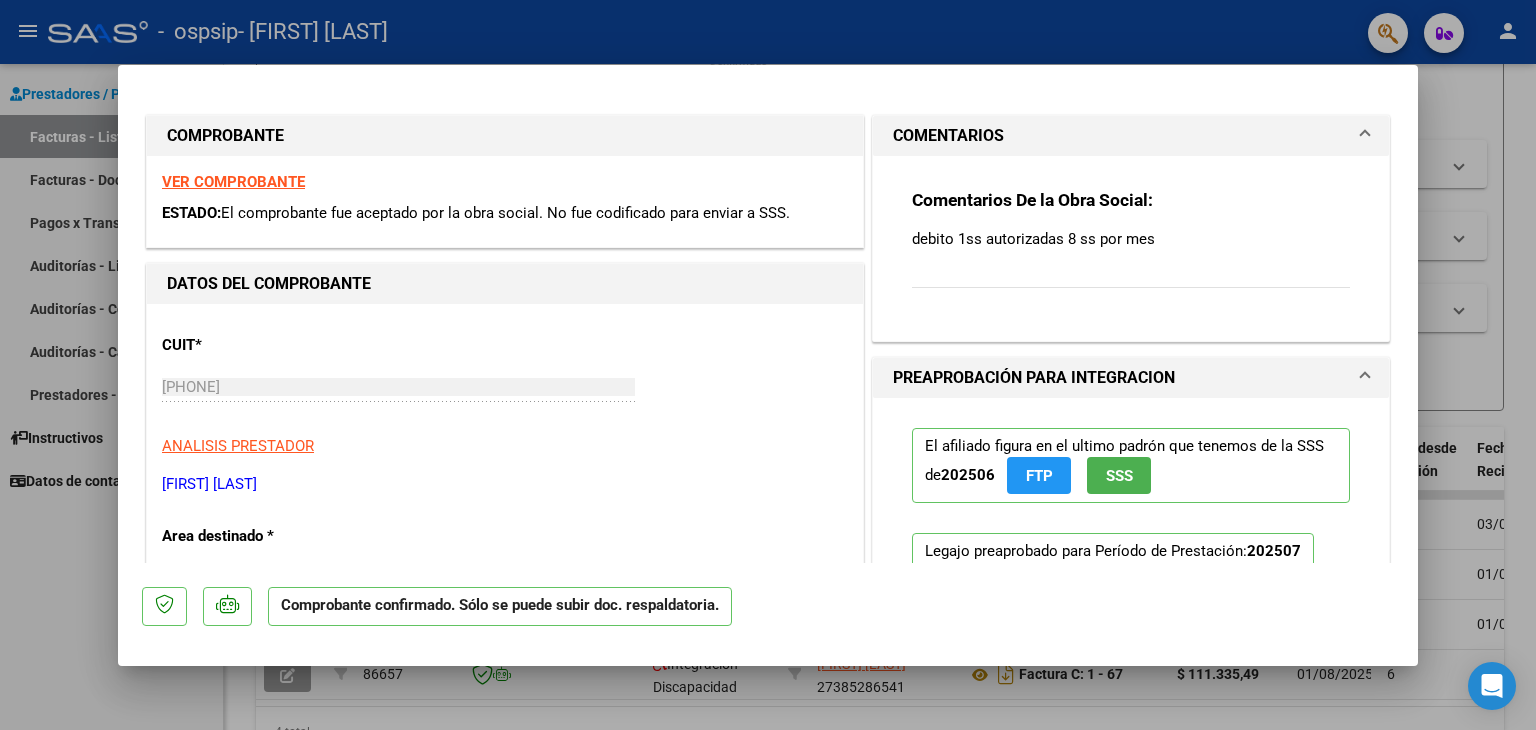 click at bounding box center (768, 365) 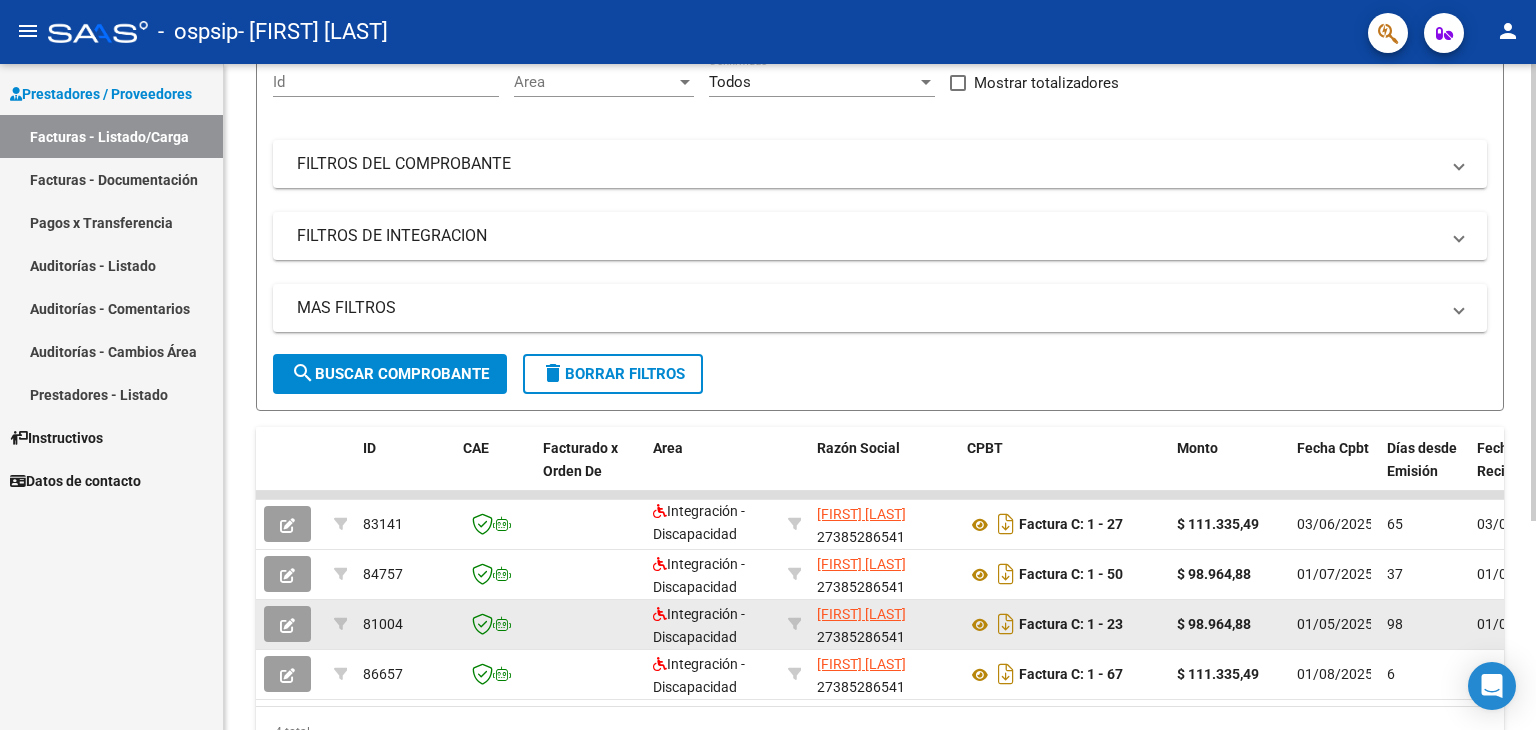 click 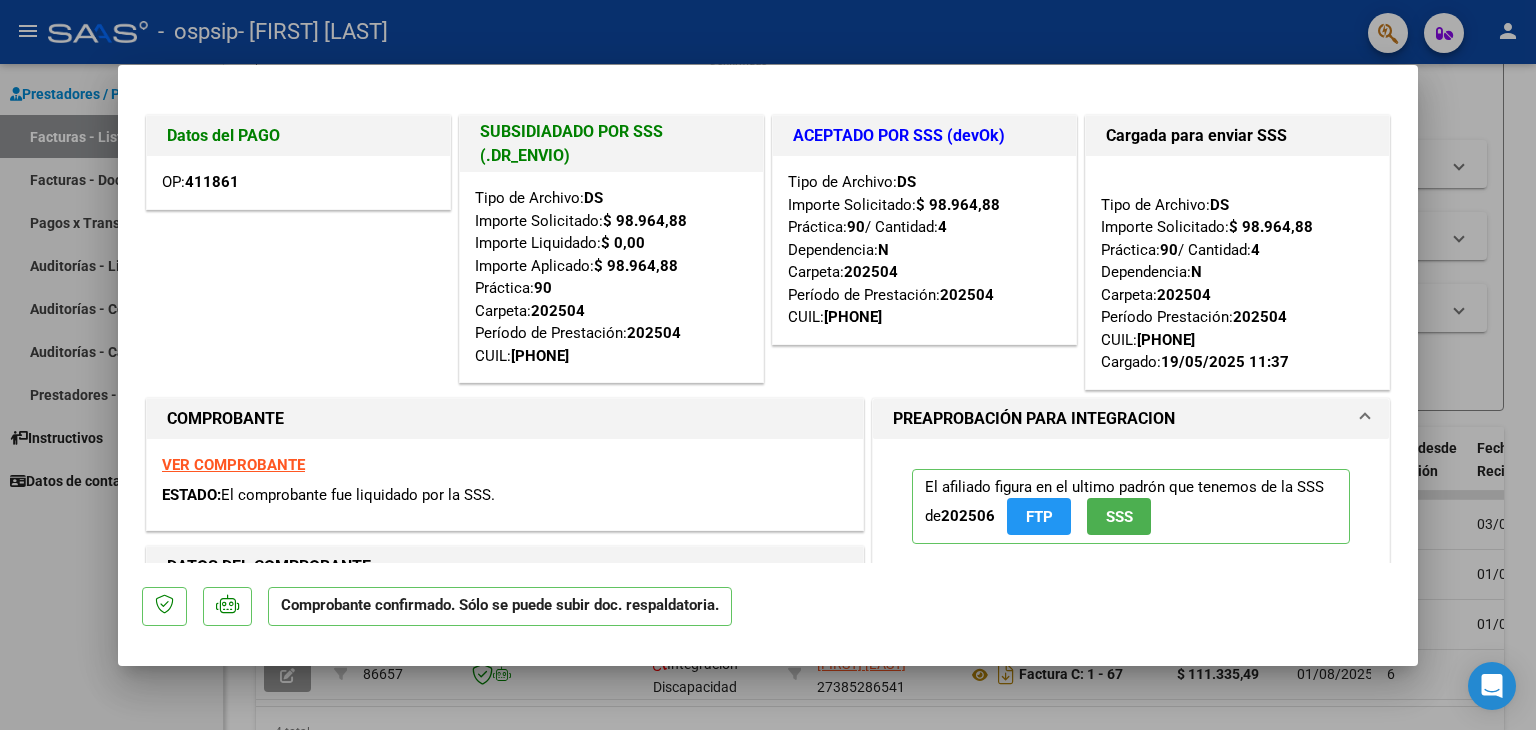 click at bounding box center (768, 365) 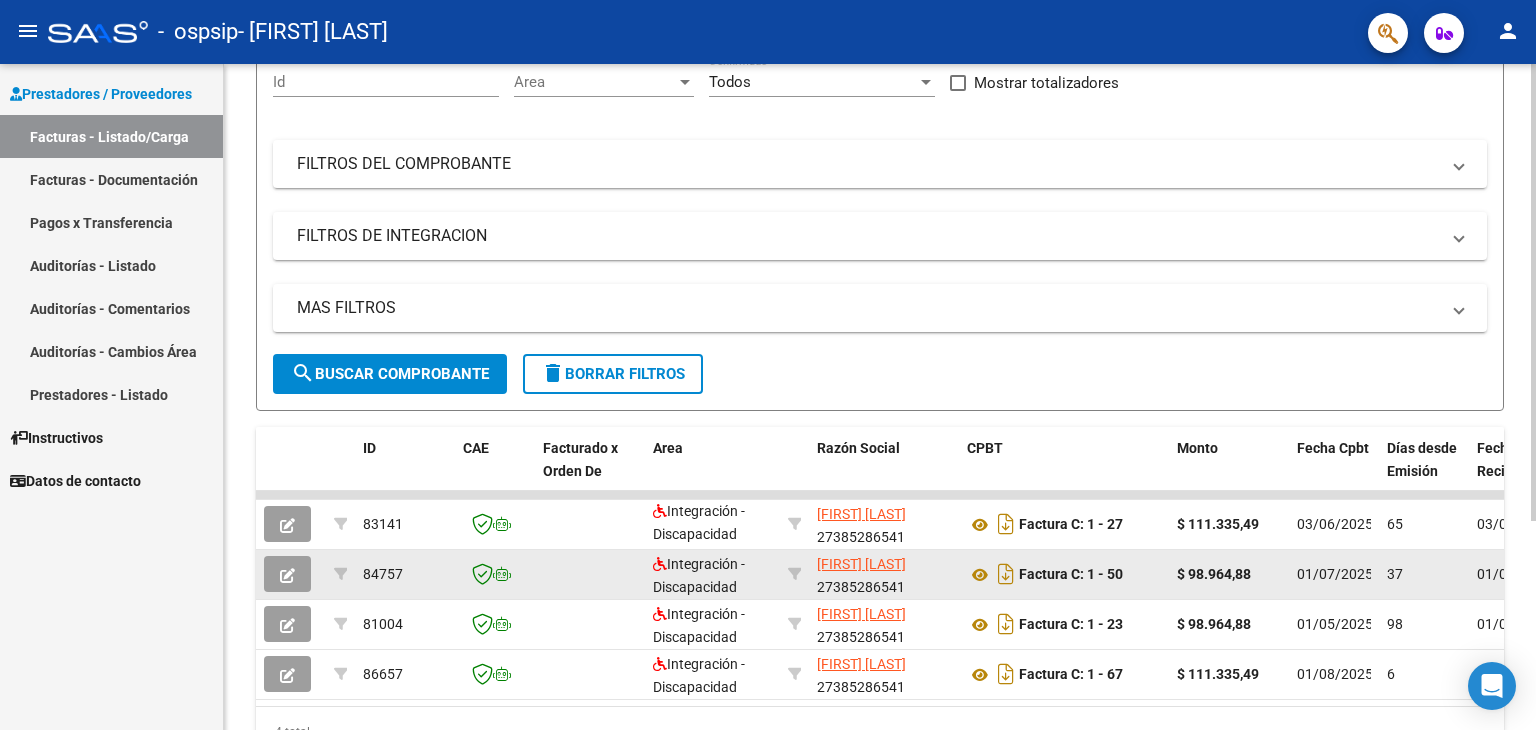 click 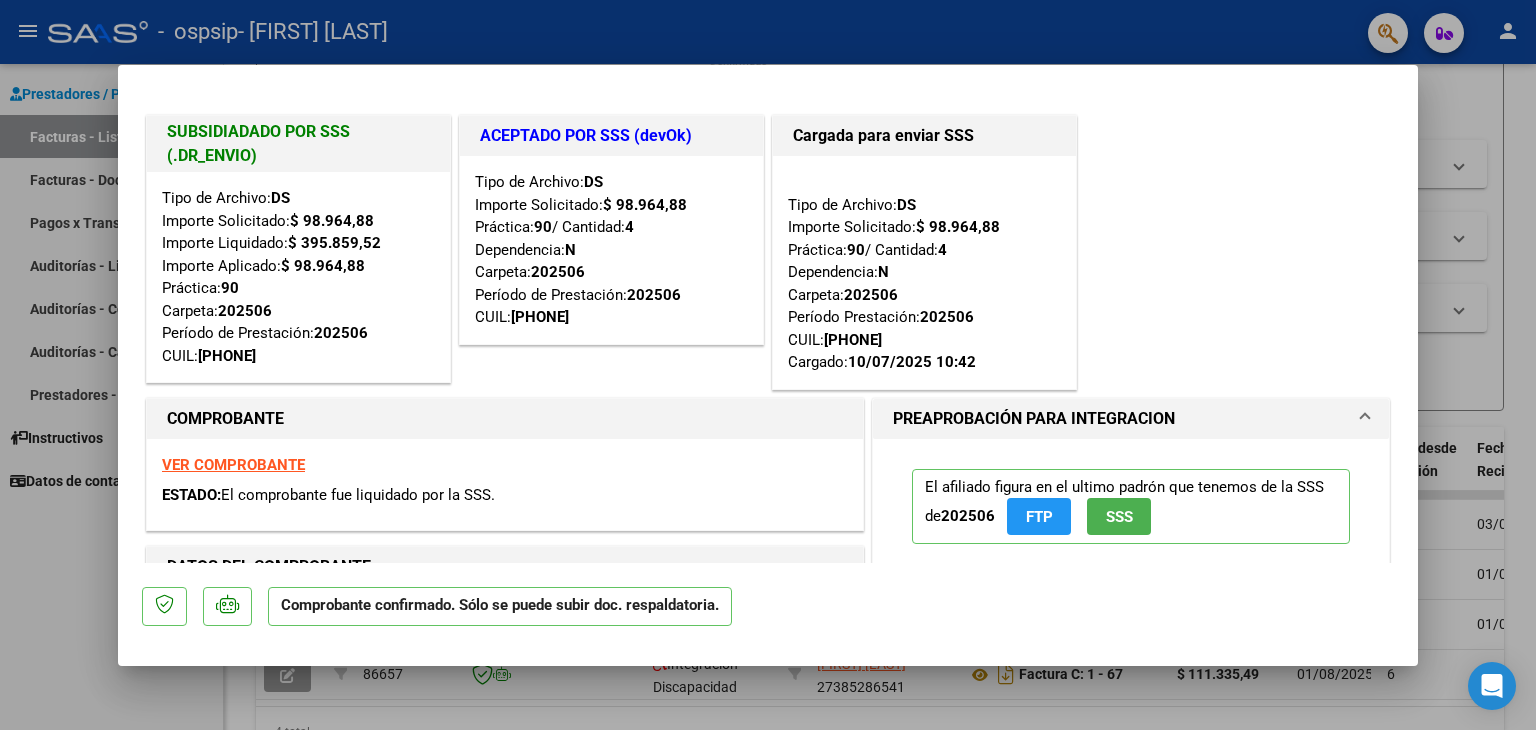 click at bounding box center [768, 365] 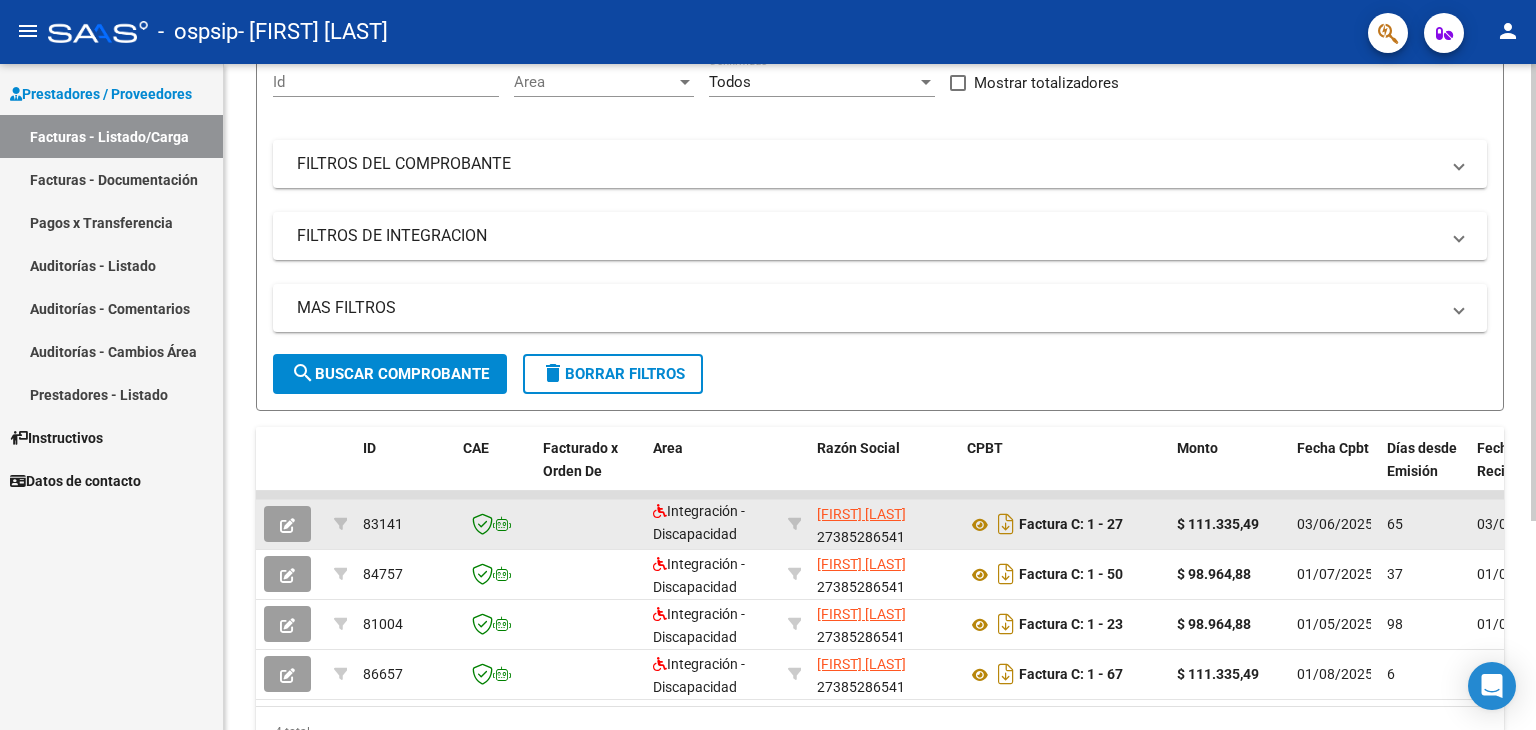 click 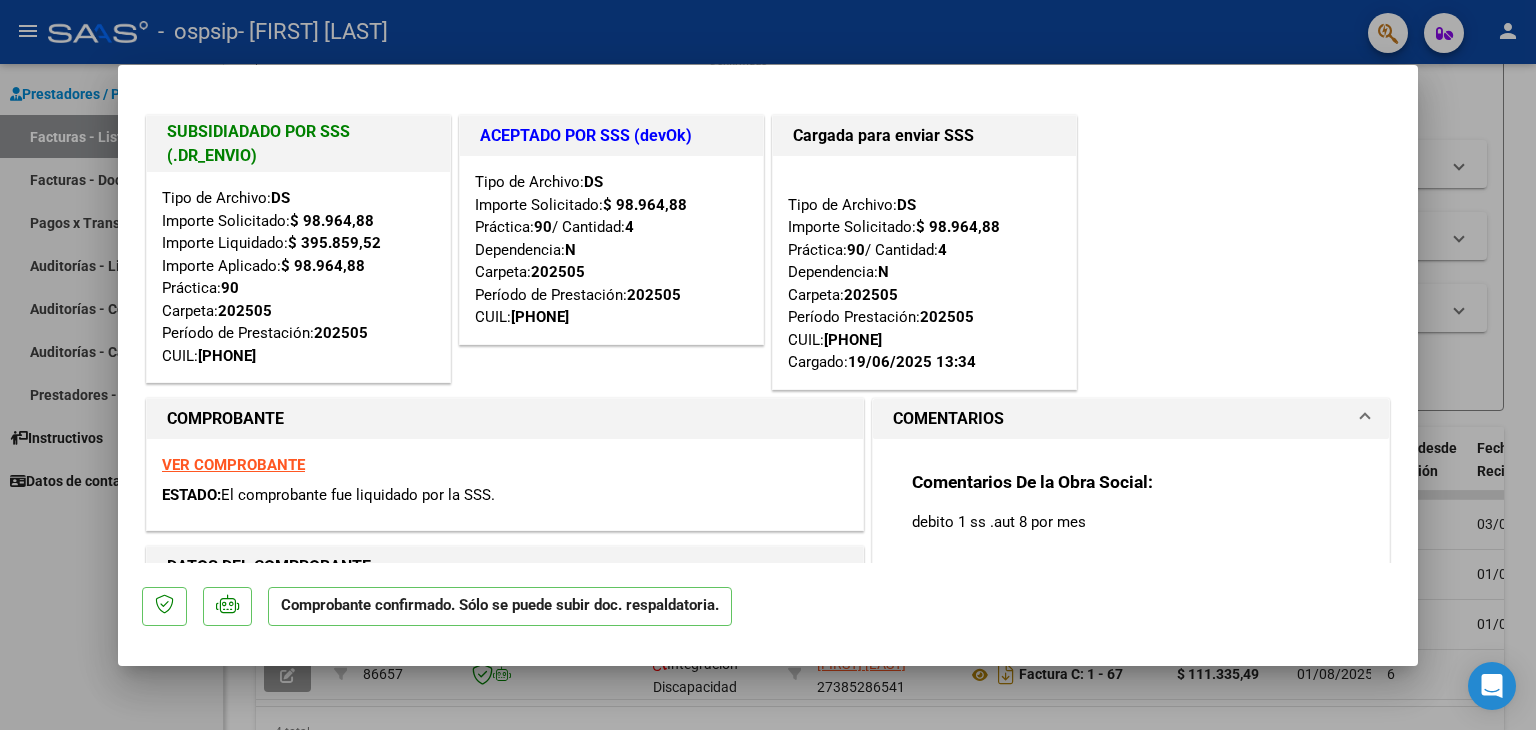 click at bounding box center [768, 365] 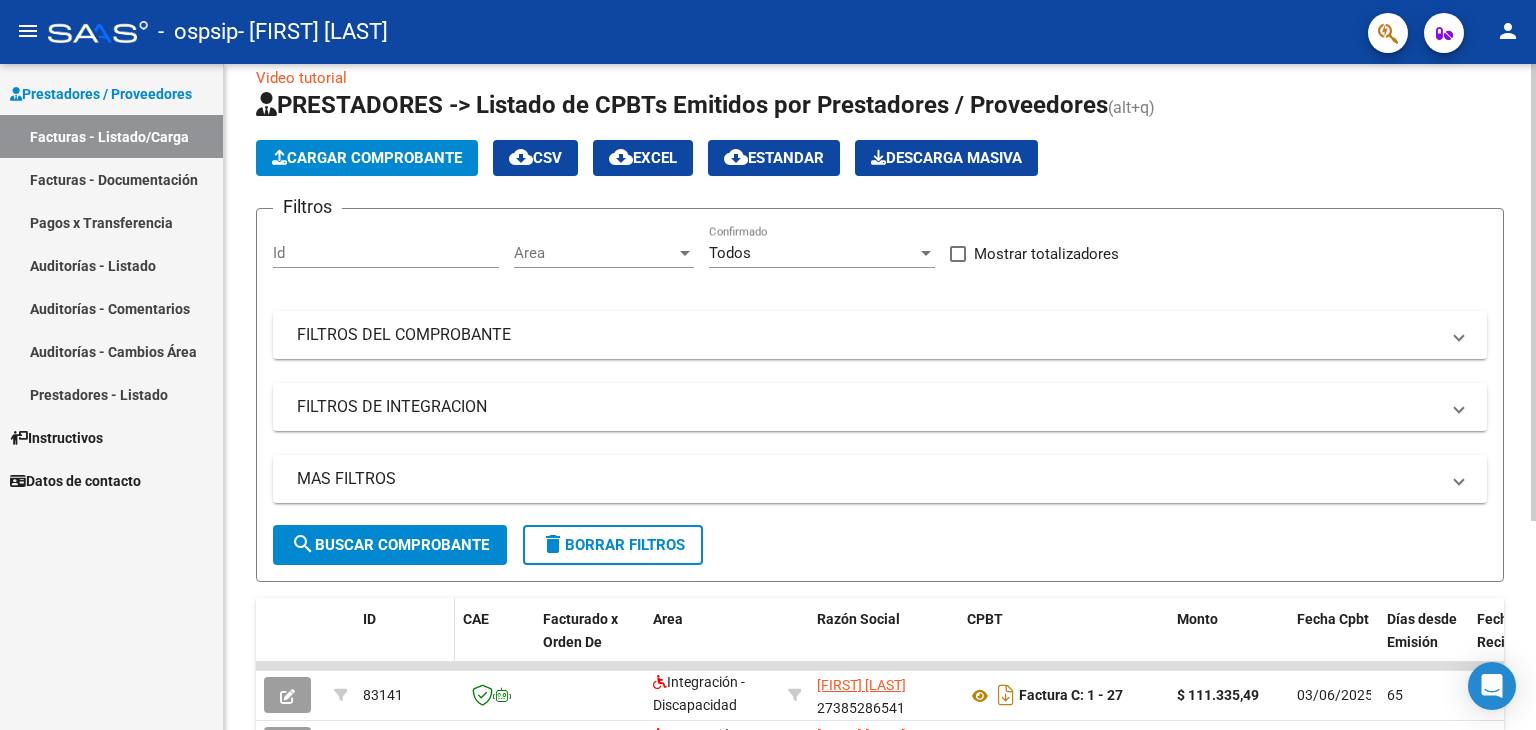scroll, scrollTop: 0, scrollLeft: 0, axis: both 